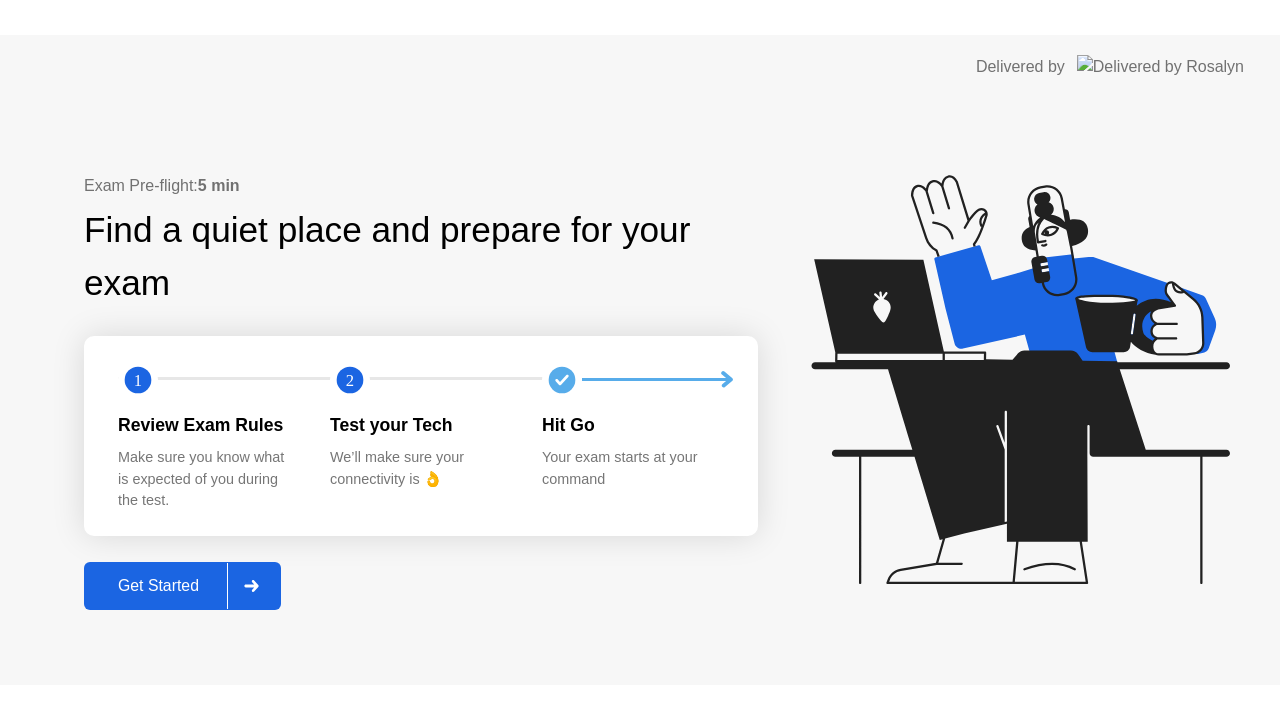 scroll, scrollTop: 0, scrollLeft: 0, axis: both 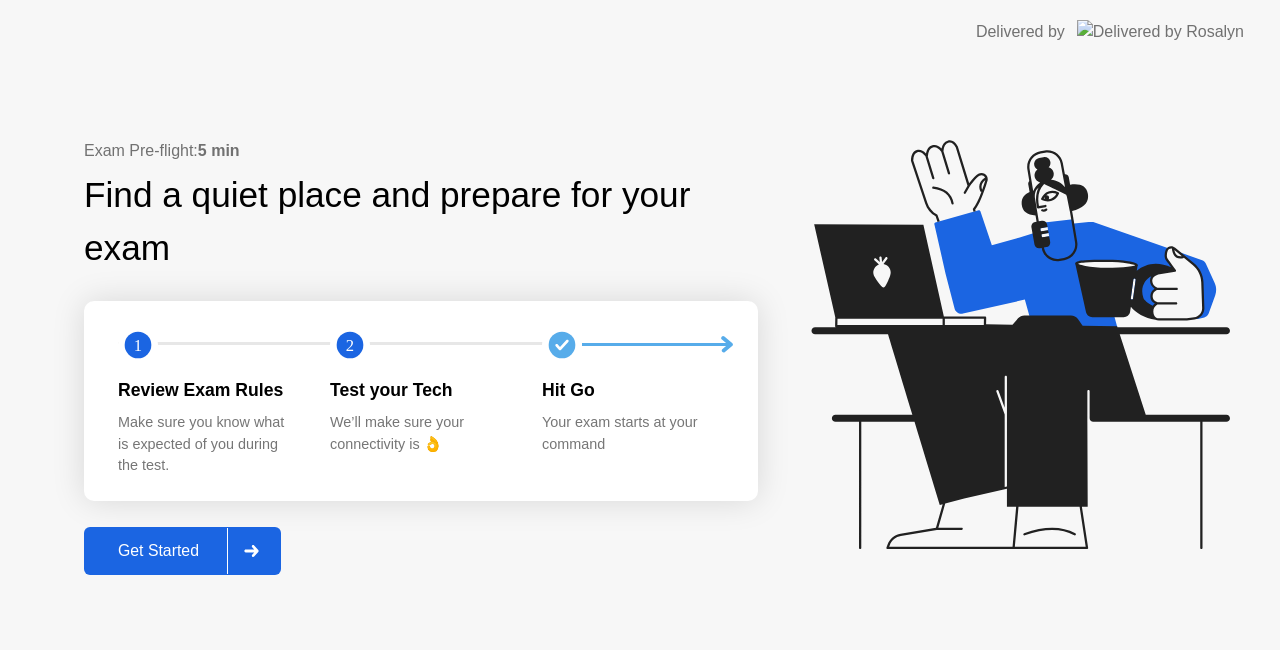 click on "Get Started" 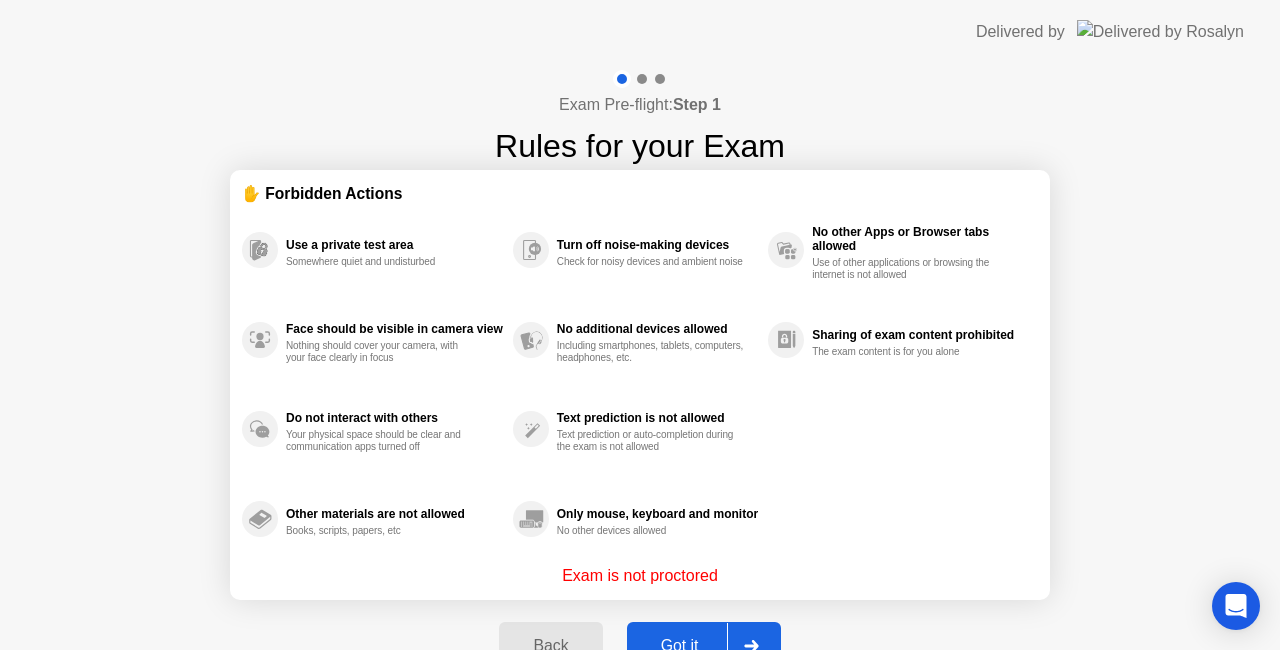 click on "Got it" 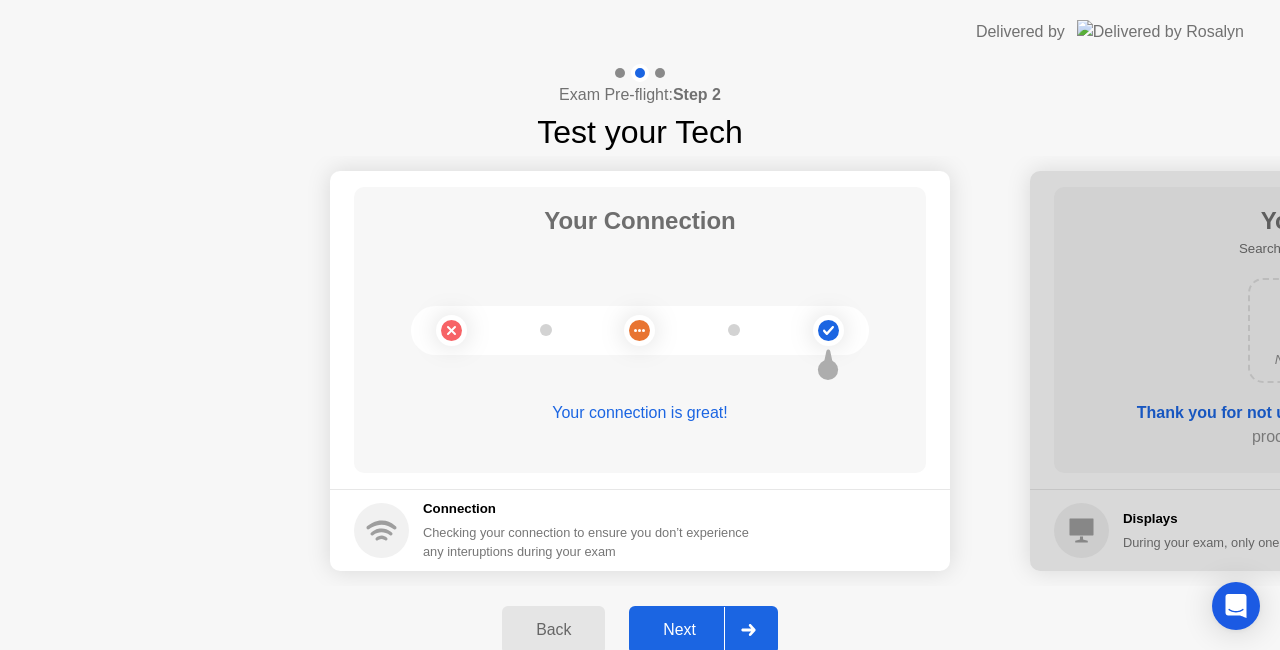 click on "Next" 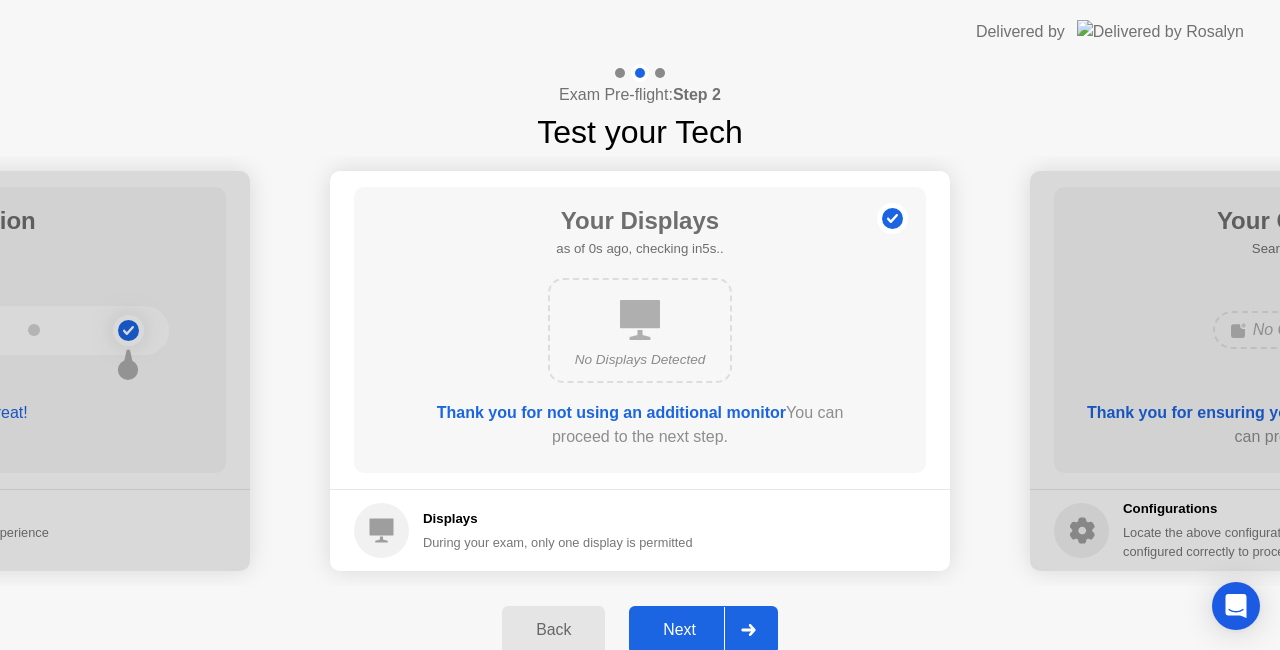 click on "Next" 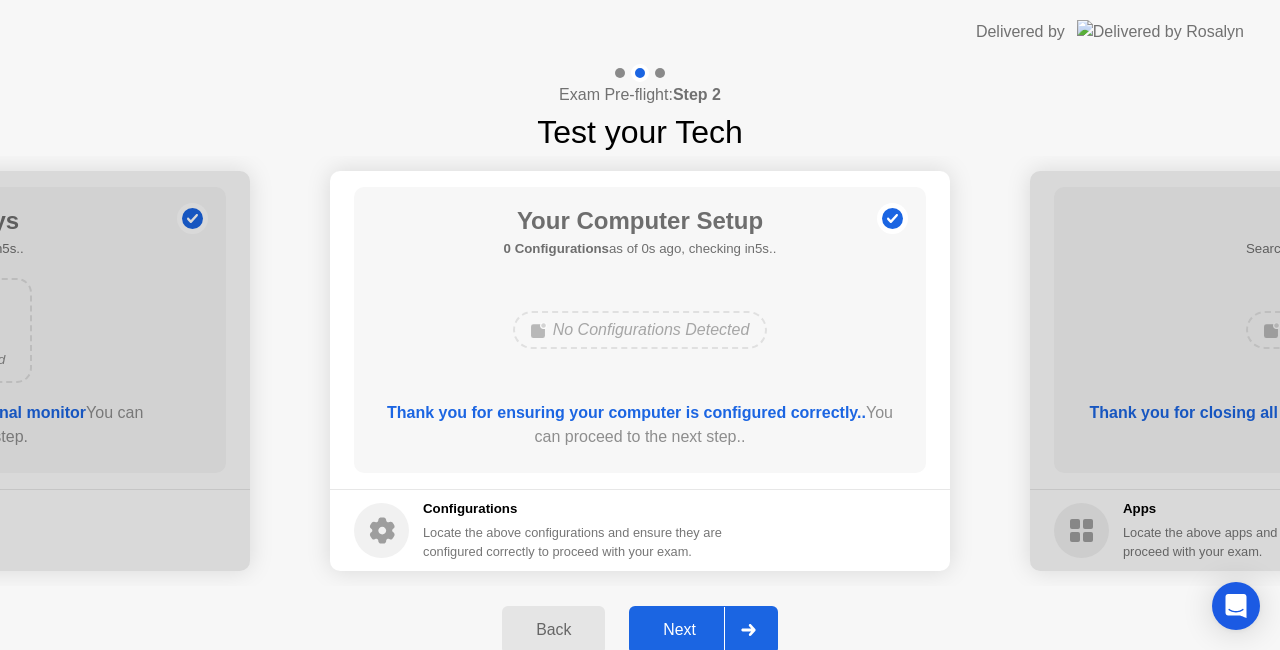 click on "Next" 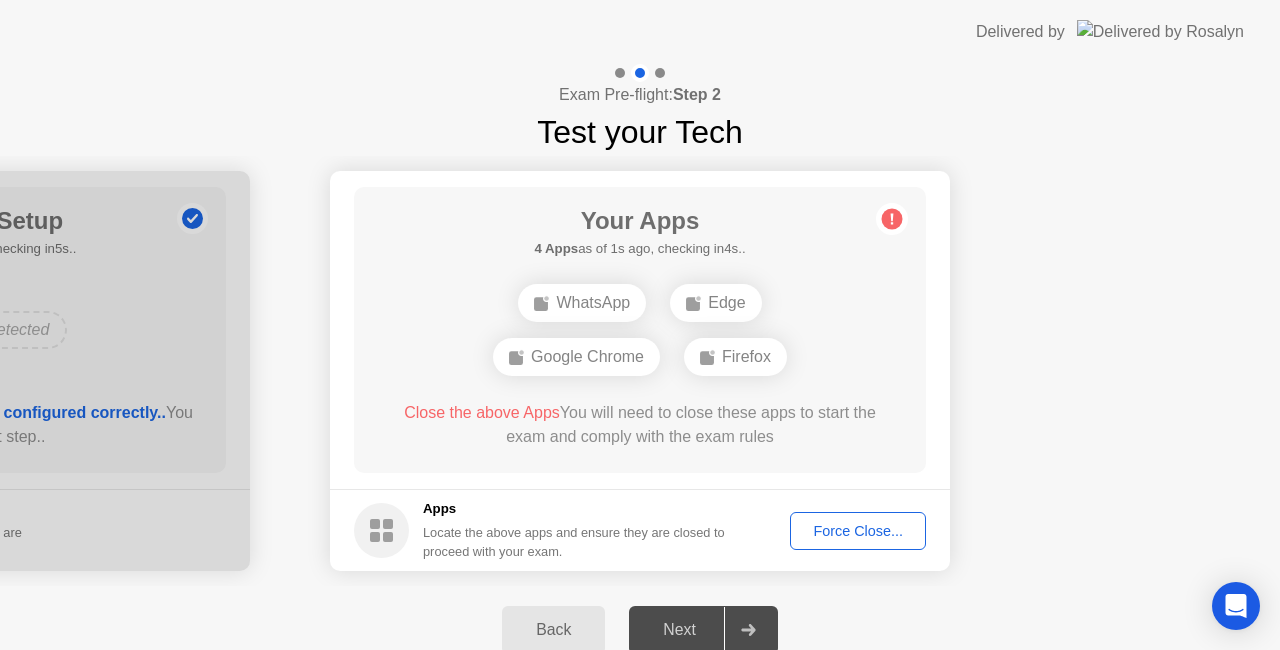 click on "Force Close..." 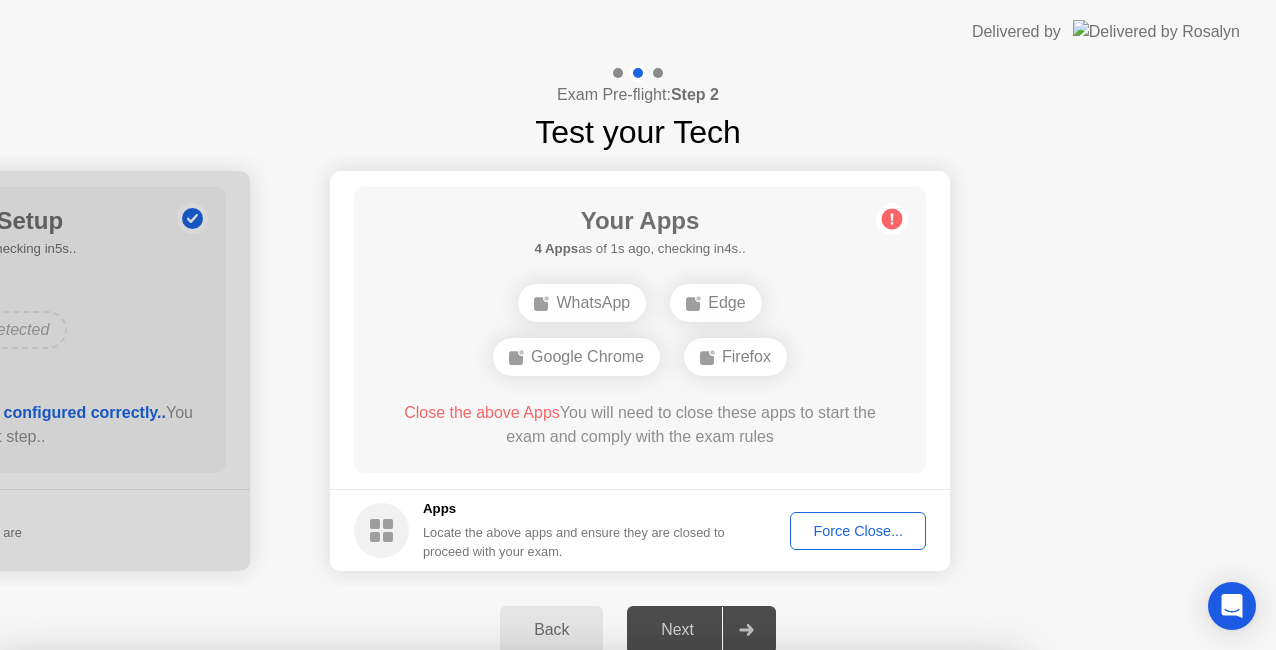 drag, startPoint x: 687, startPoint y: 476, endPoint x: 682, endPoint y: 487, distance: 12.083046 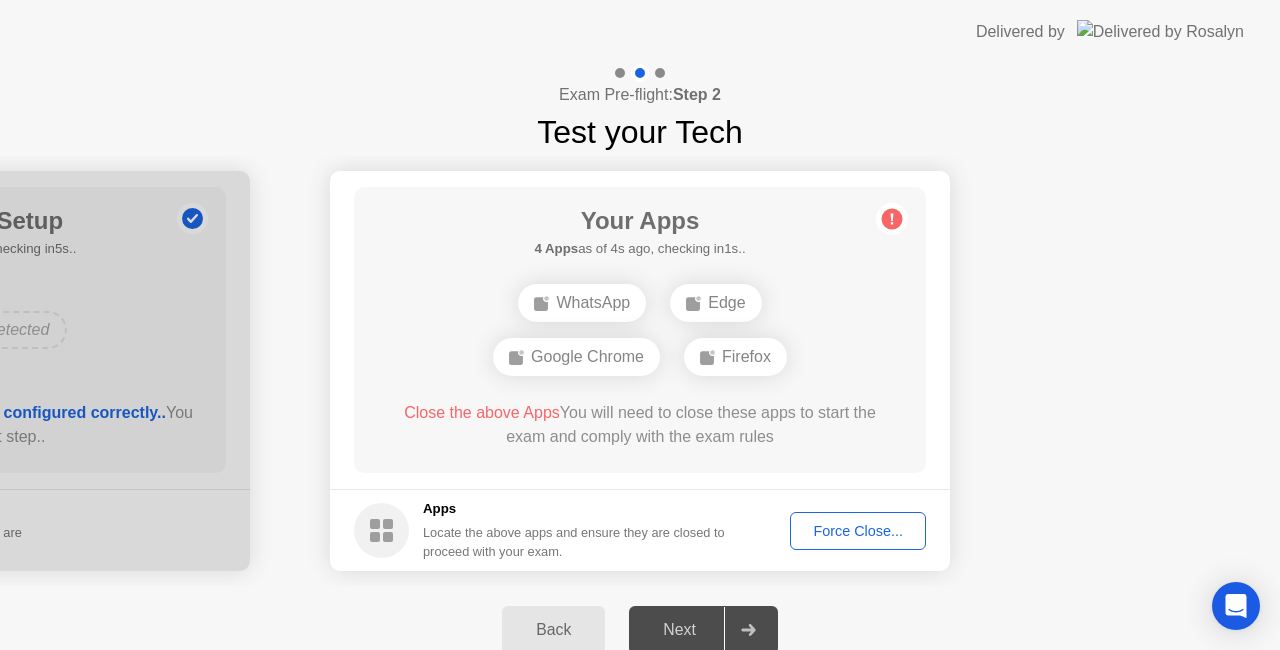 click on "Force Close..." 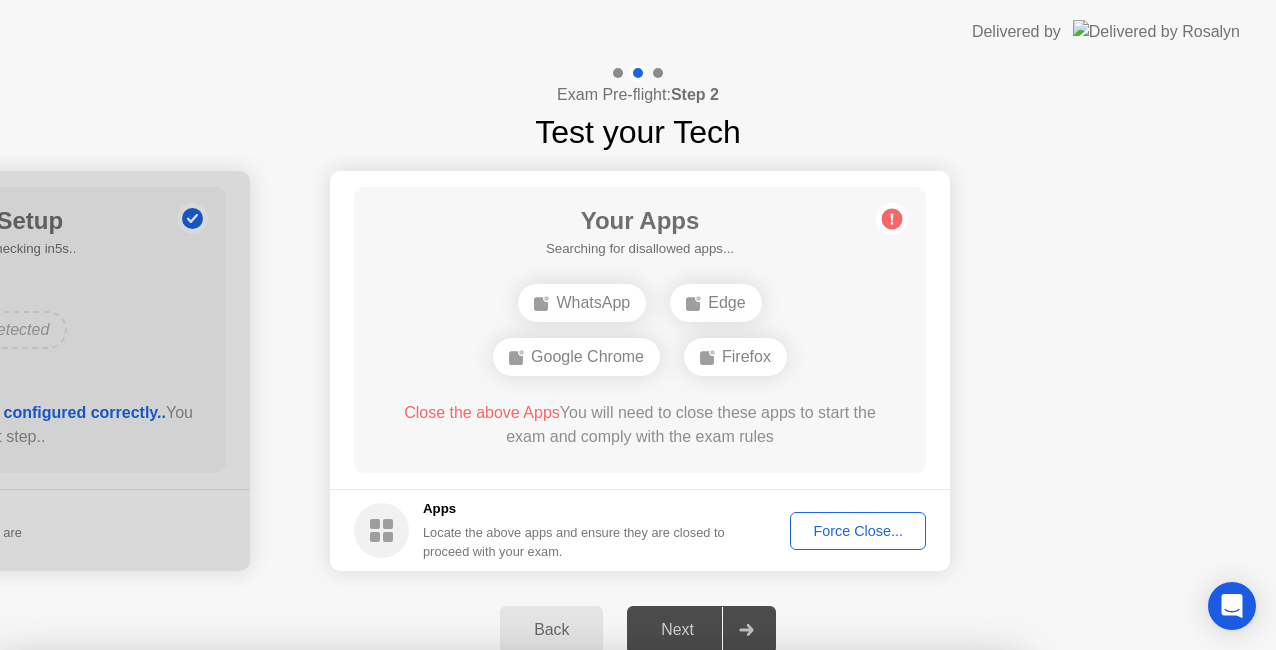click on "Confirm" at bounding box center [577, 980] 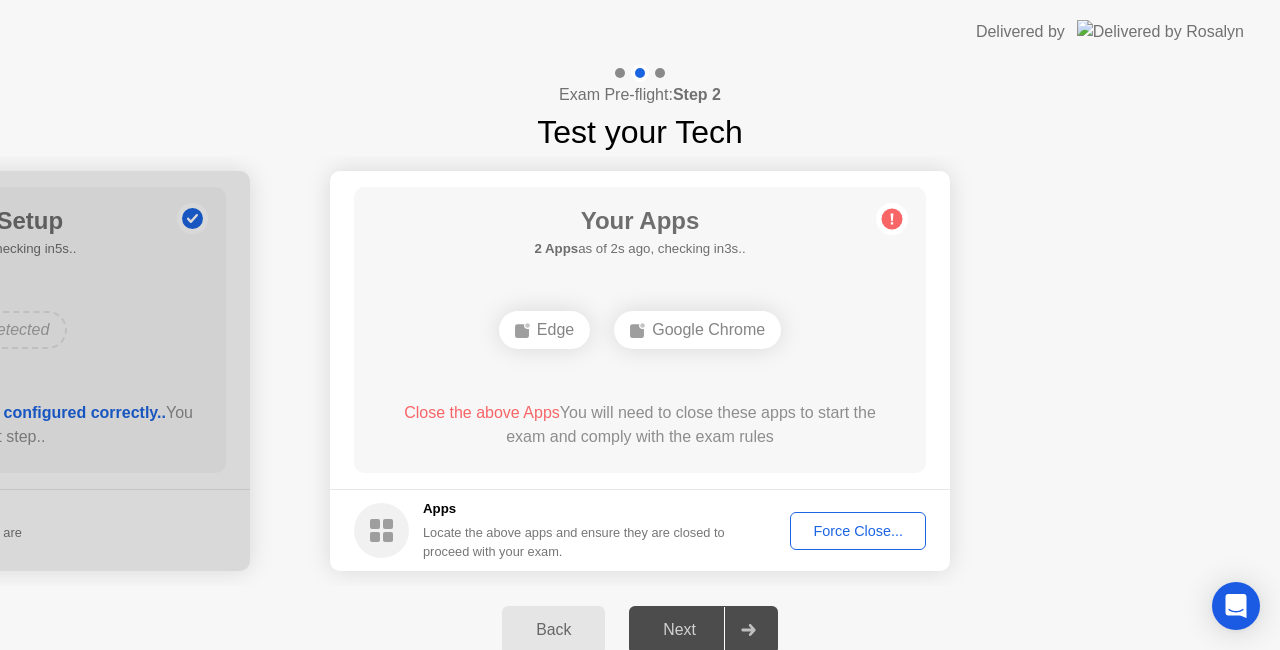 click on "Force Close..." 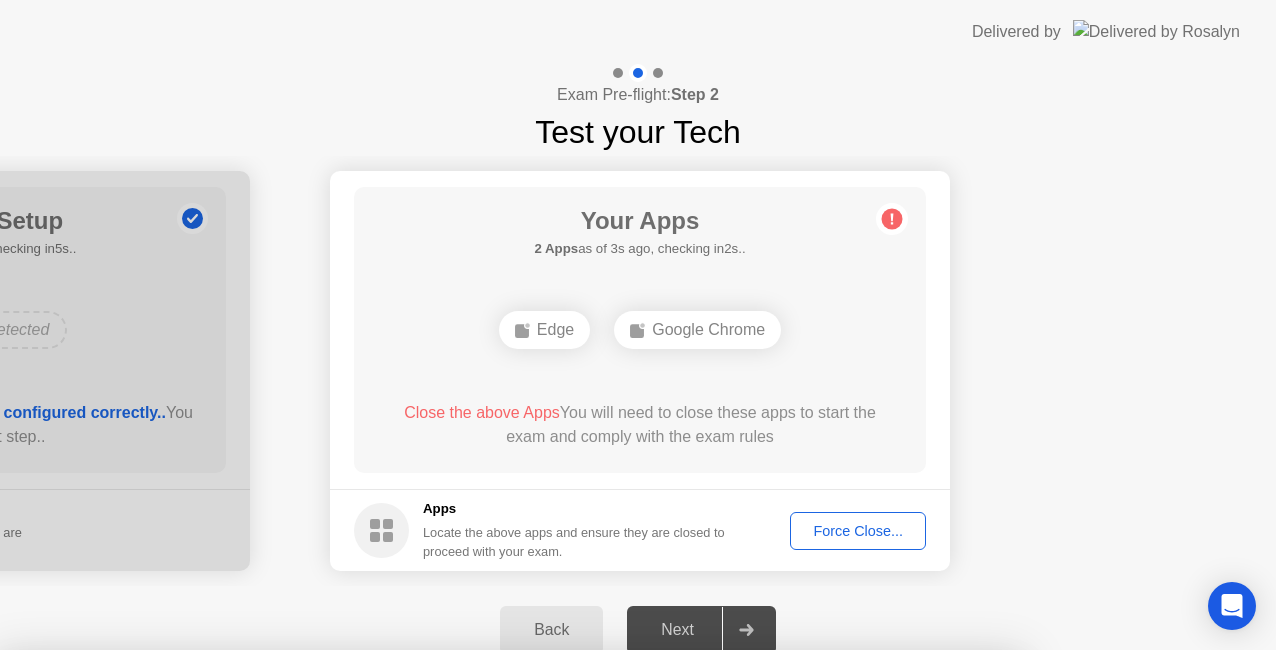 click on "Confirm" at bounding box center (577, 926) 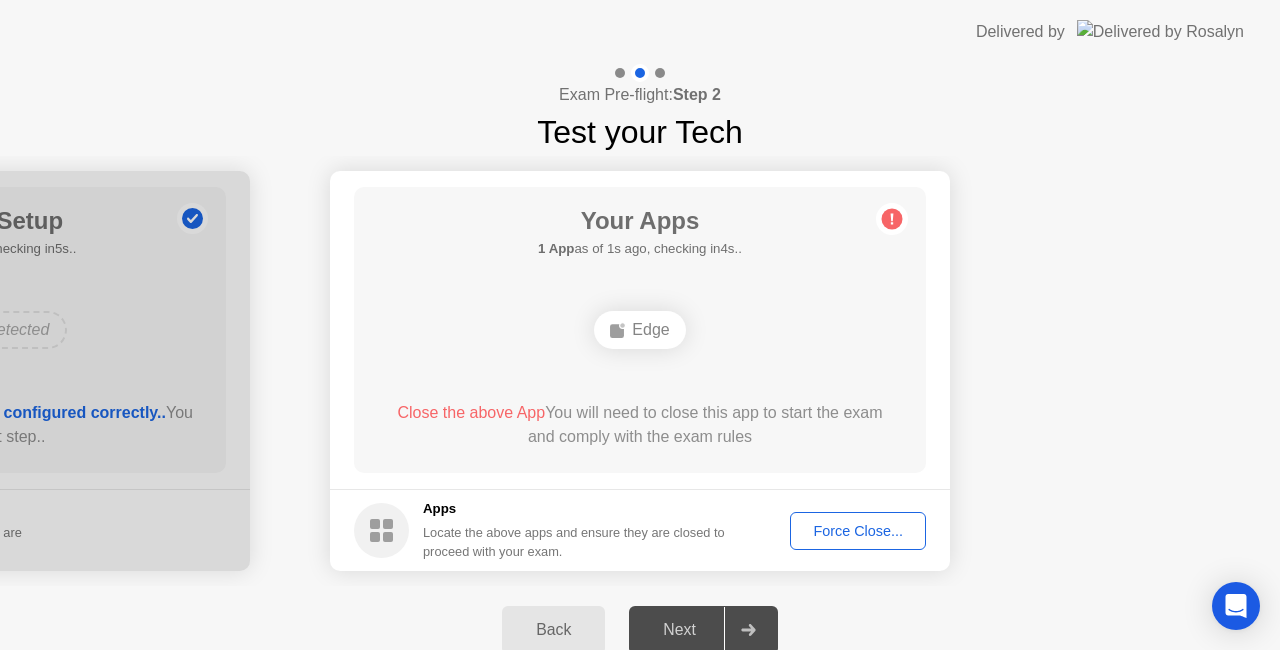 click on "Force Close..." 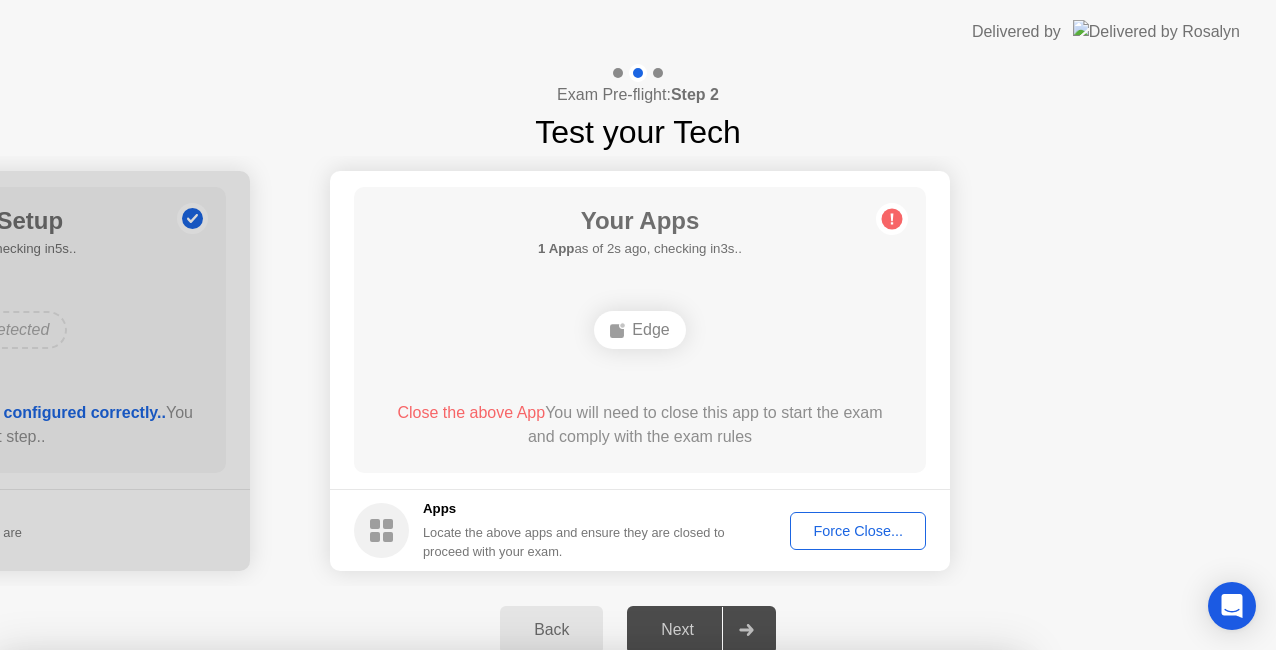 click on "Confirm" at bounding box center (577, 926) 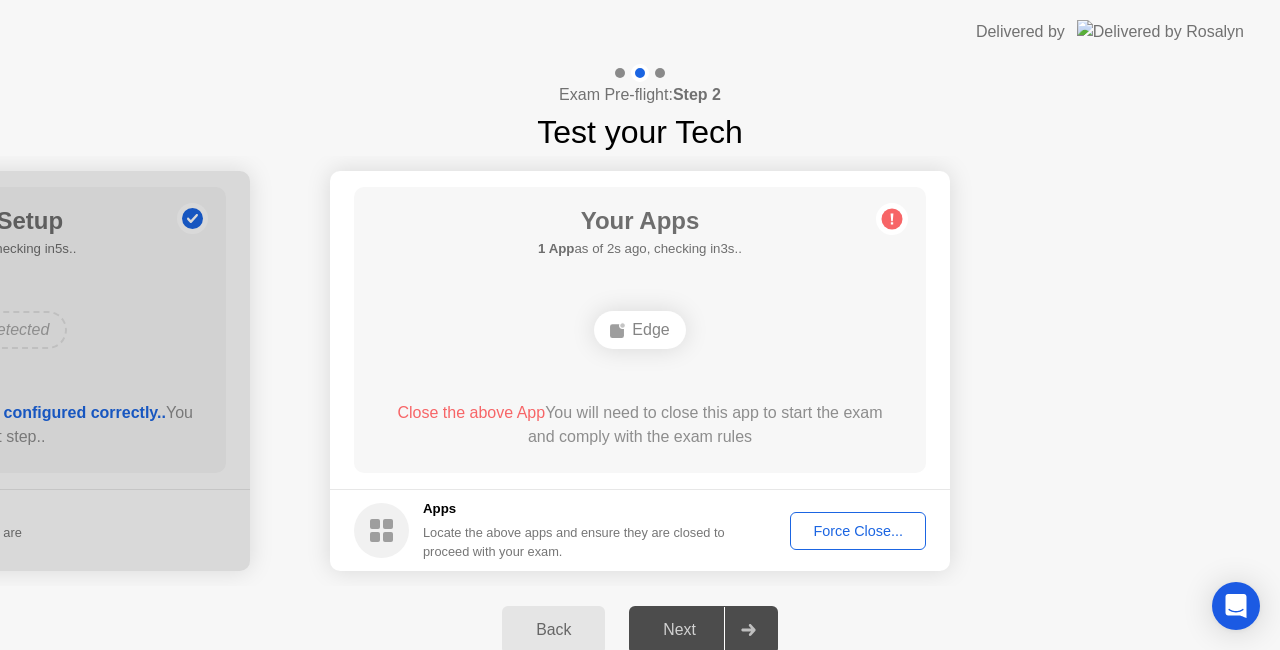 click on "Force Close..." 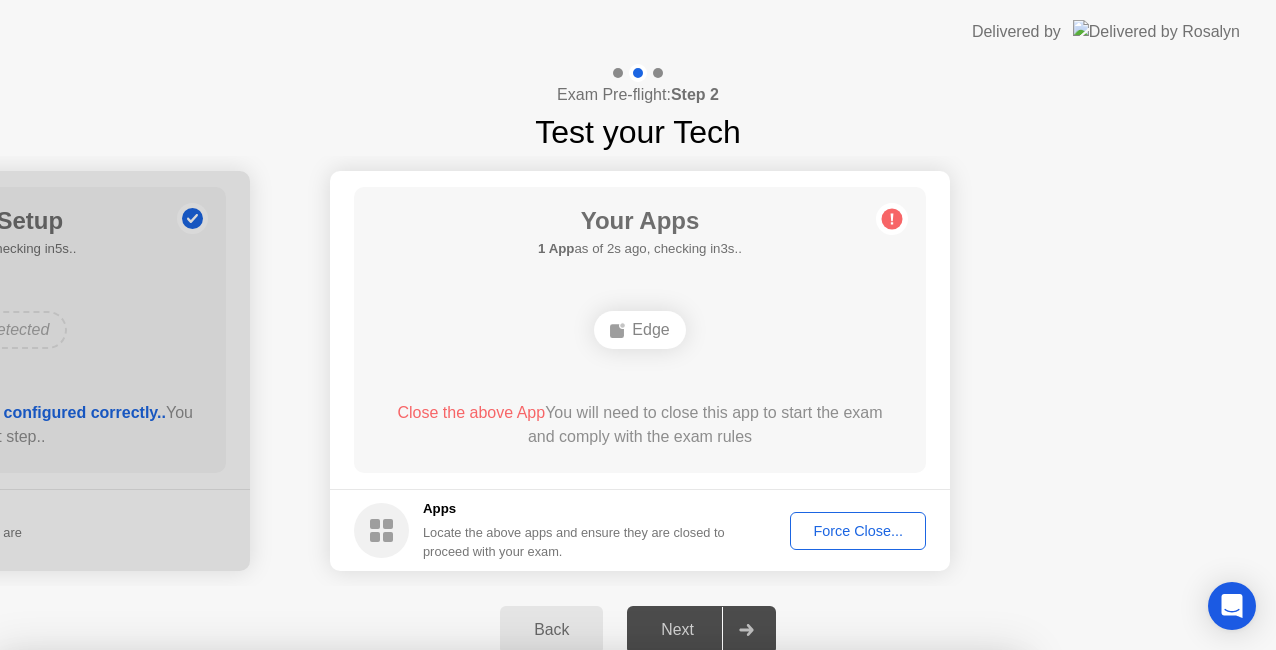 click on "Confirm" at bounding box center [577, 926] 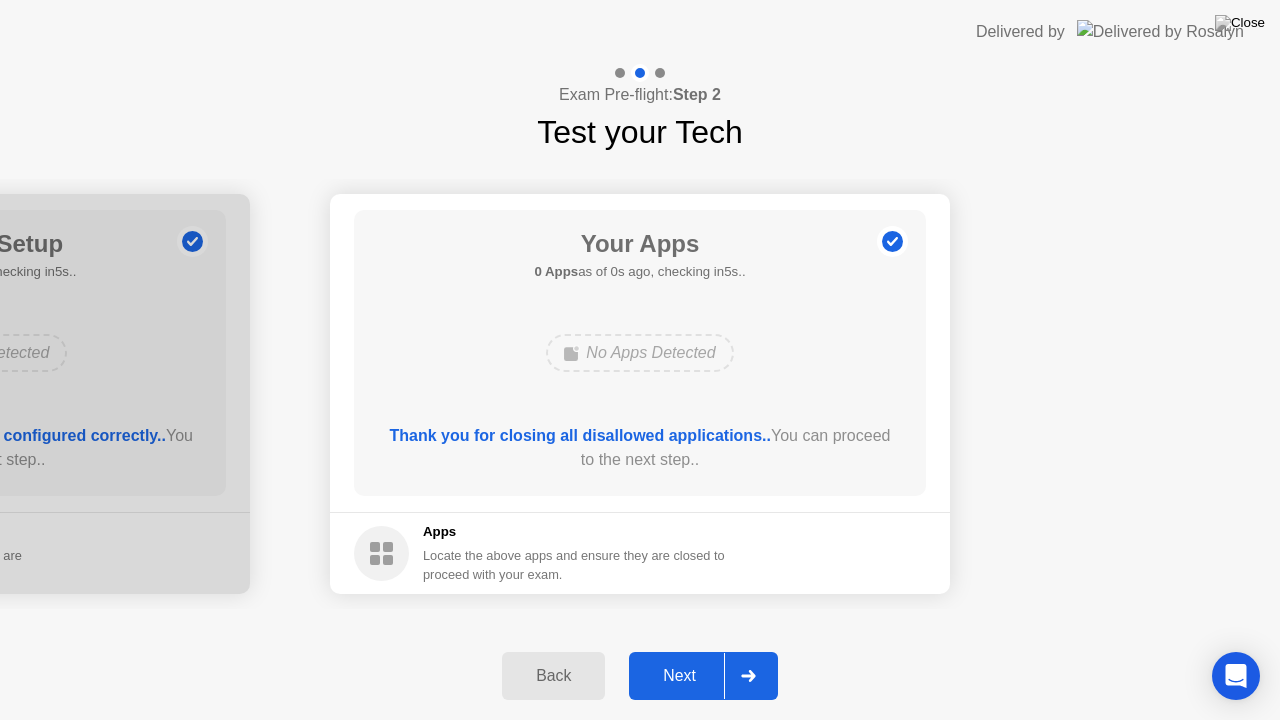 click on "Next" 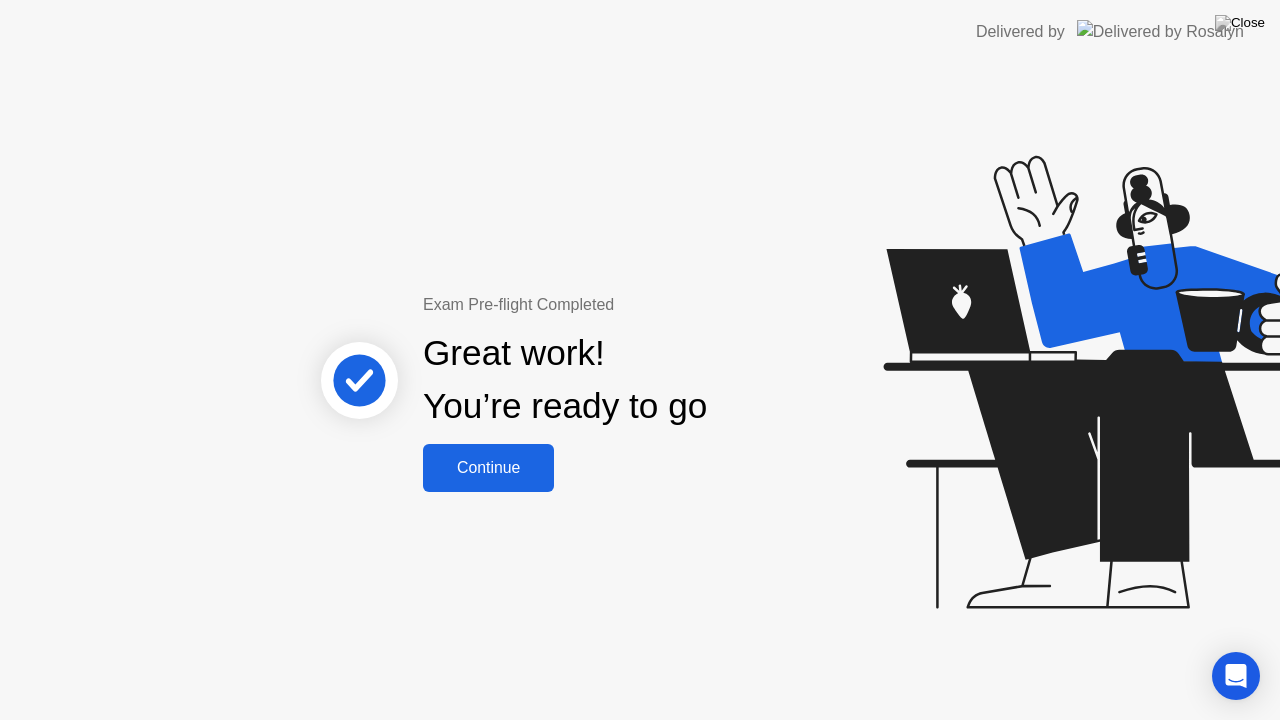 click on "Continue" 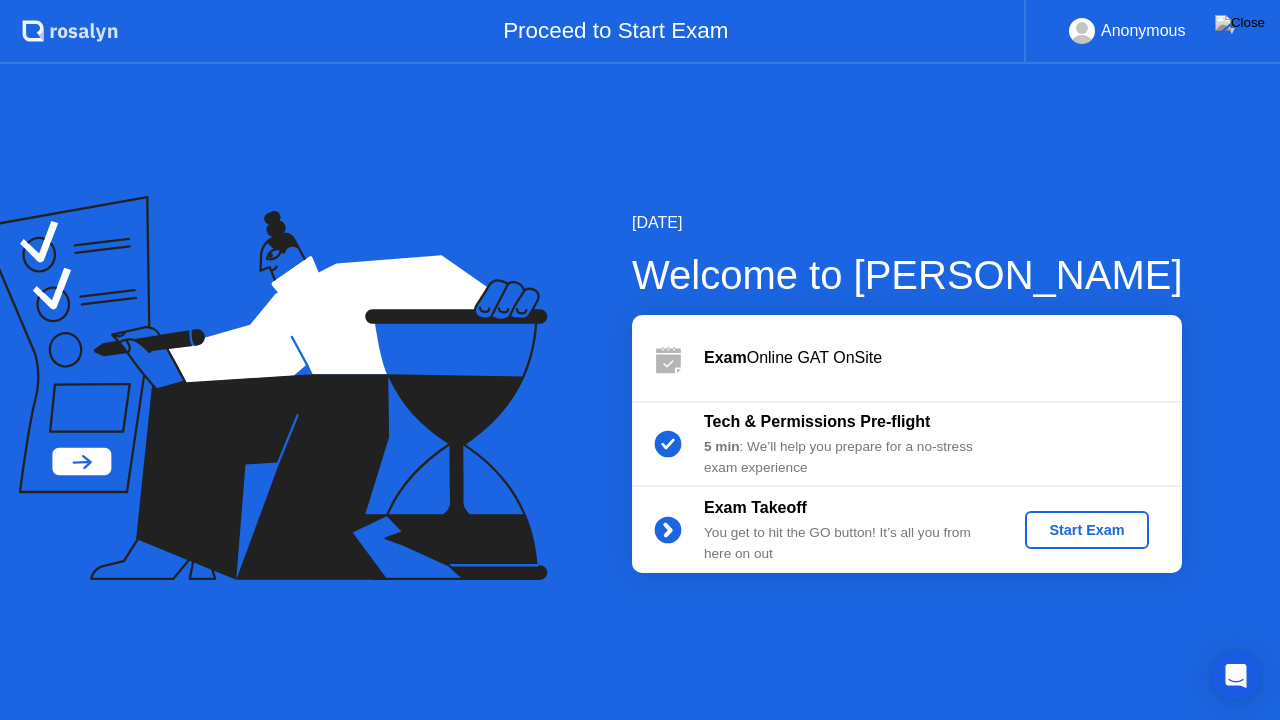 click on "Start Exam" 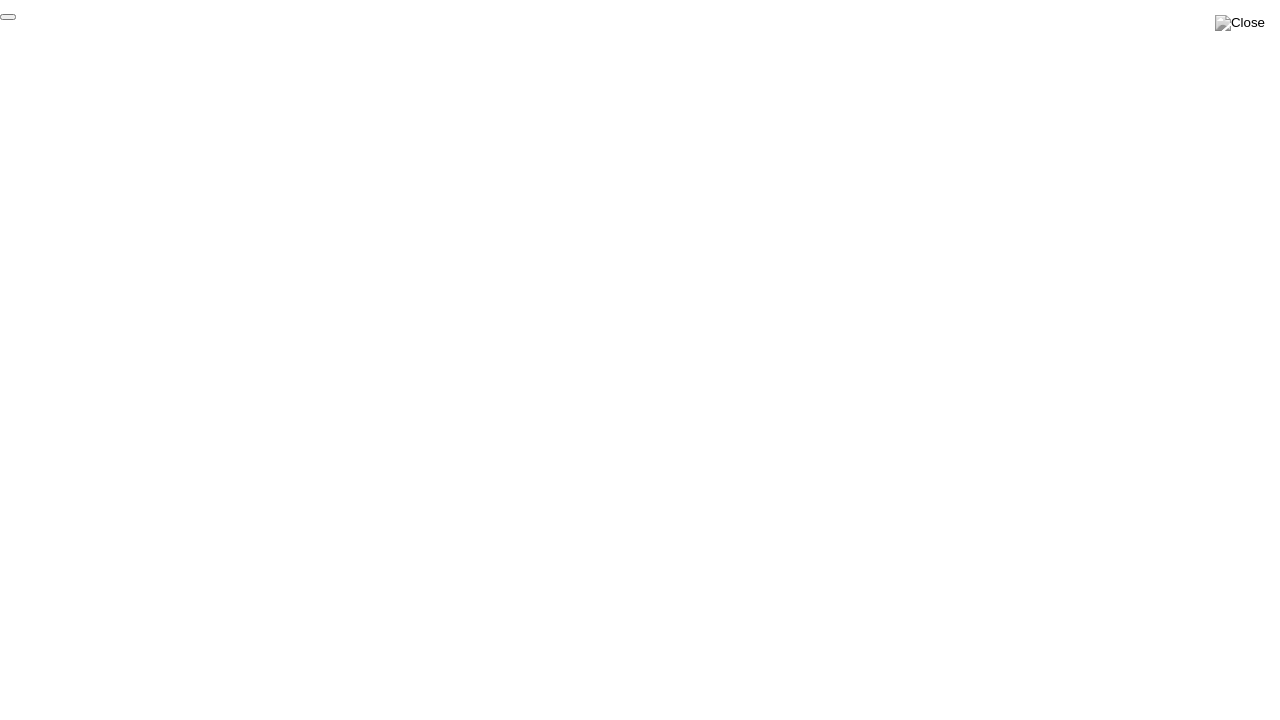 click on "End Proctoring Session" 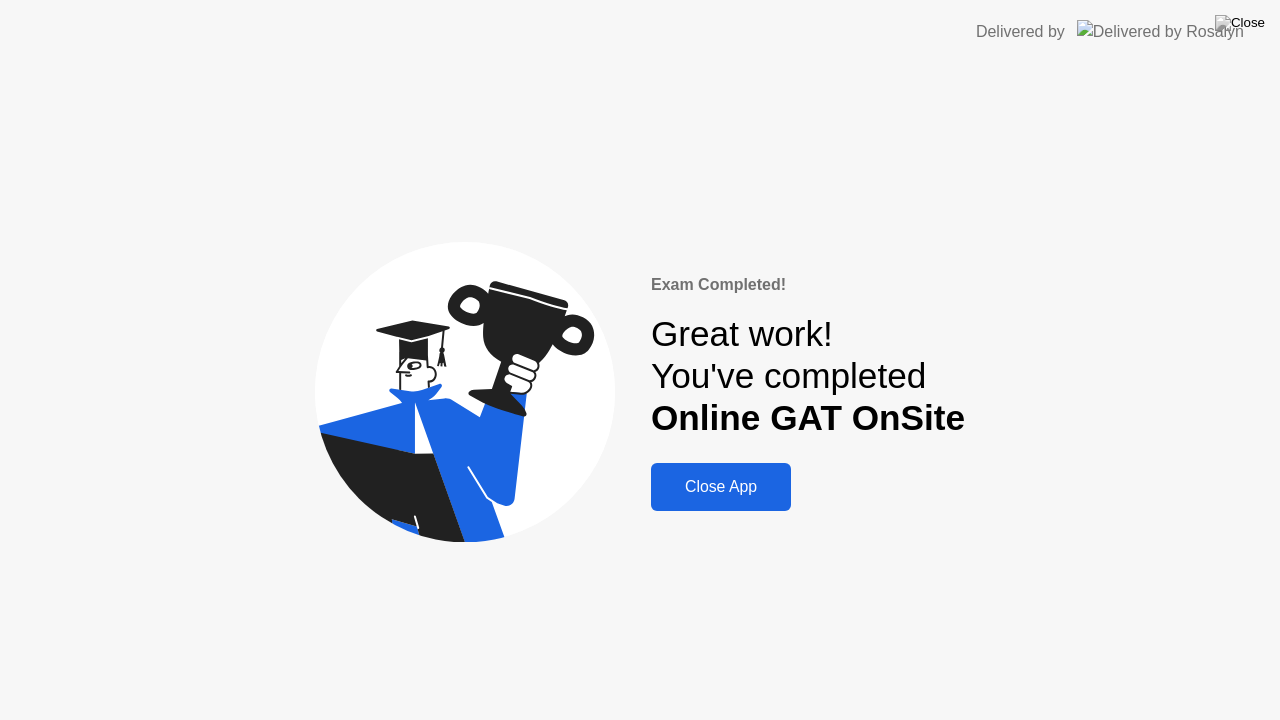 click on "Close App" 